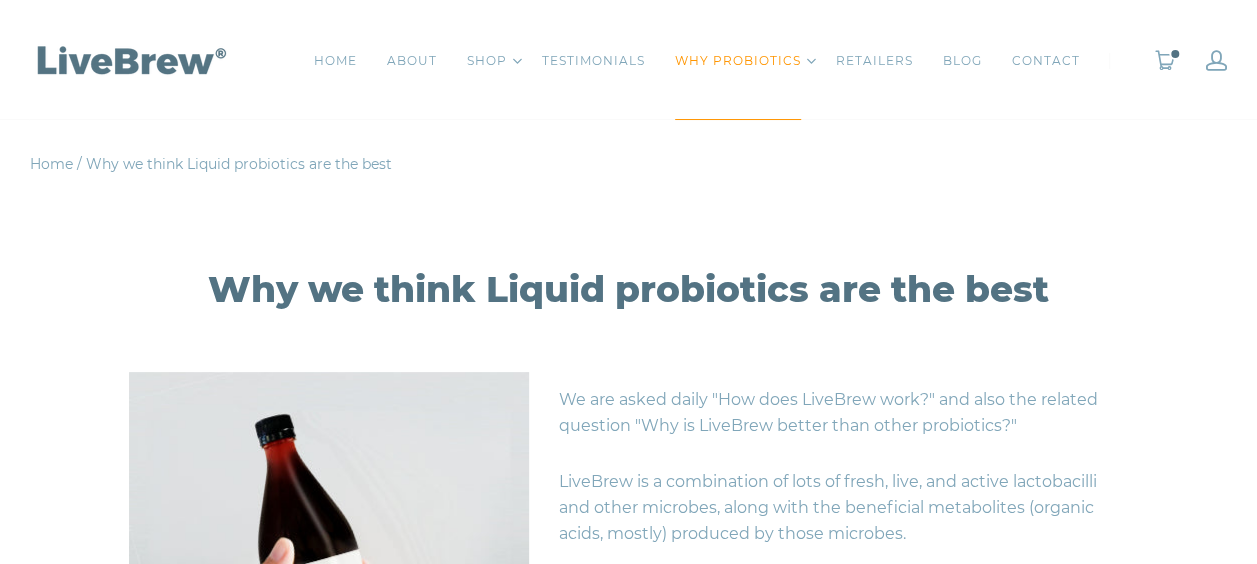 scroll, scrollTop: 0, scrollLeft: 0, axis: both 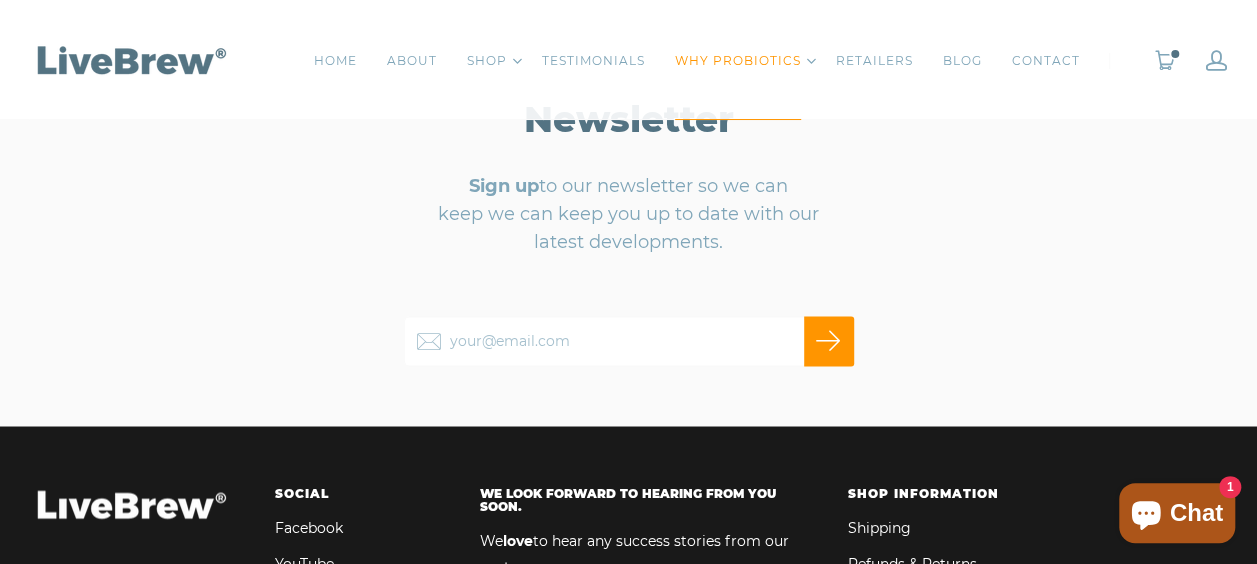 click at bounding box center [629, 341] 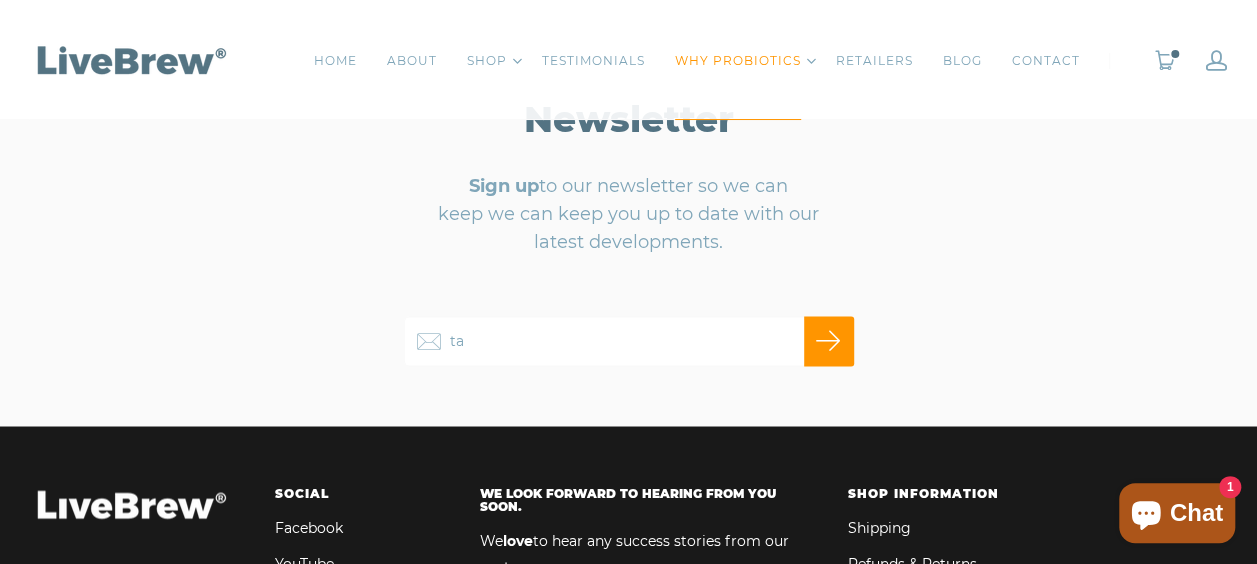 type on "tamadamien@[EXAMPLE.COM]" 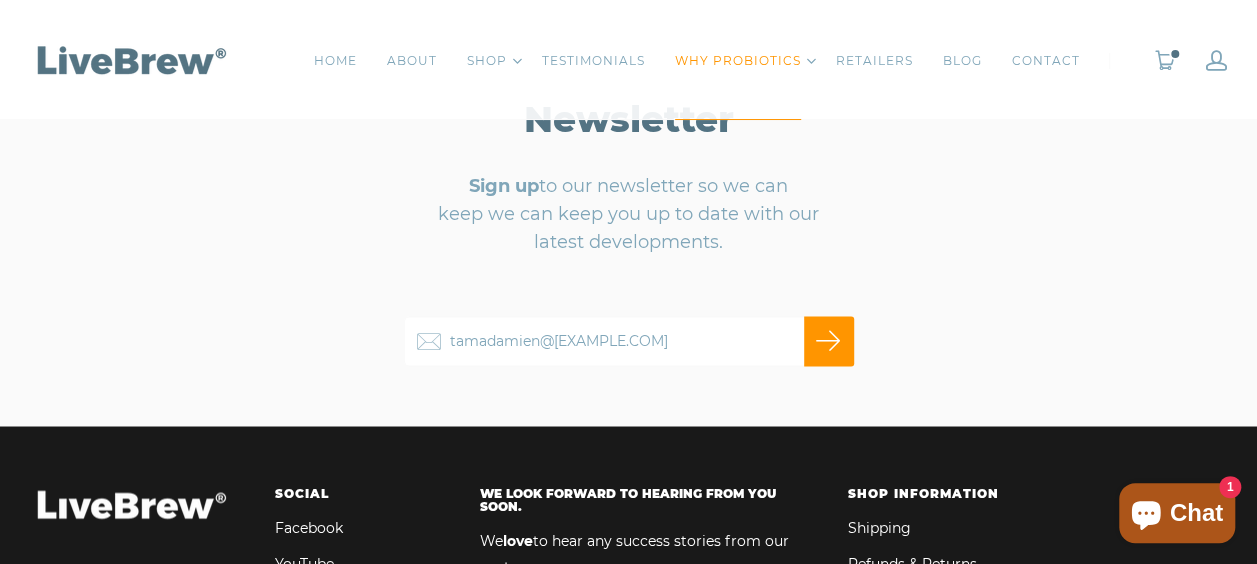 click on "Subscribe" at bounding box center (829, 341) 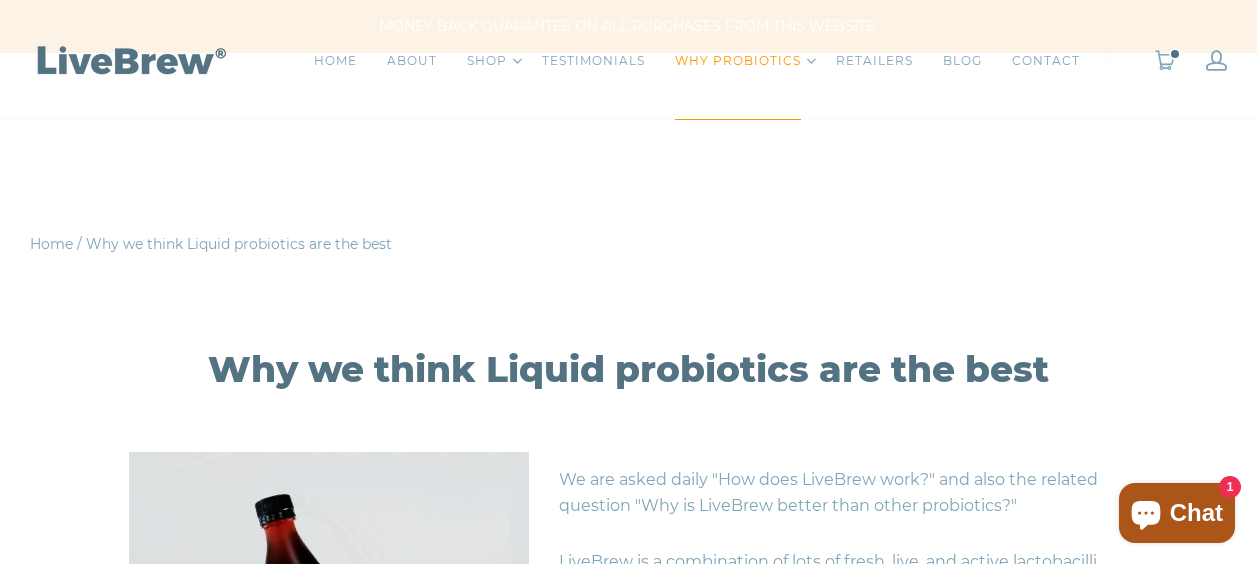 scroll, scrollTop: 1506, scrollLeft: 0, axis: vertical 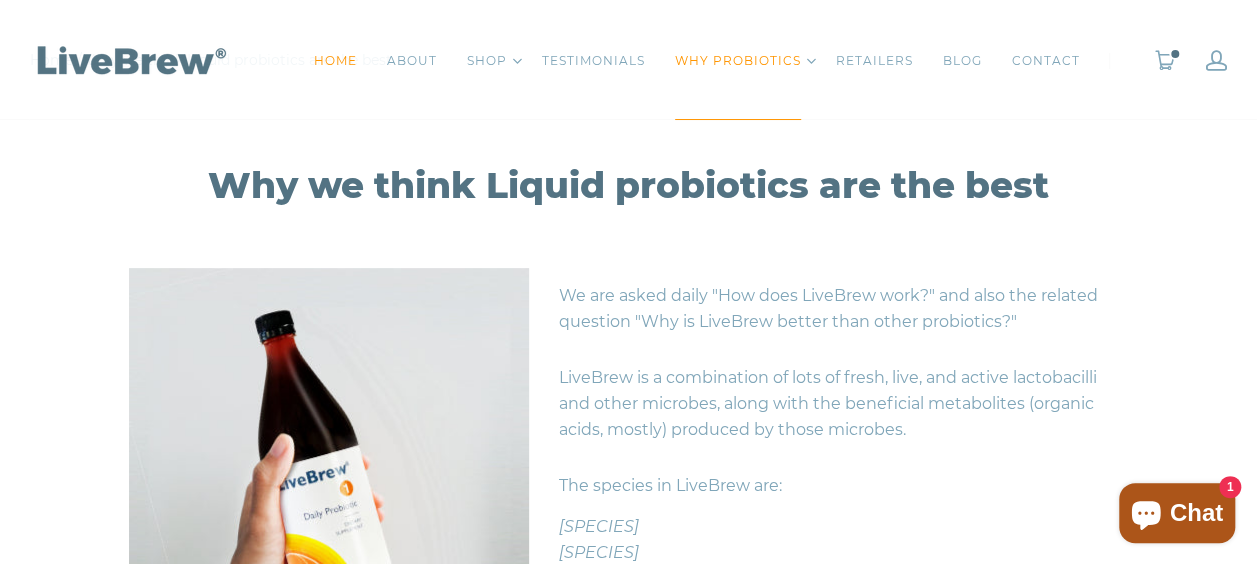 click on "HOME" at bounding box center (335, 61) 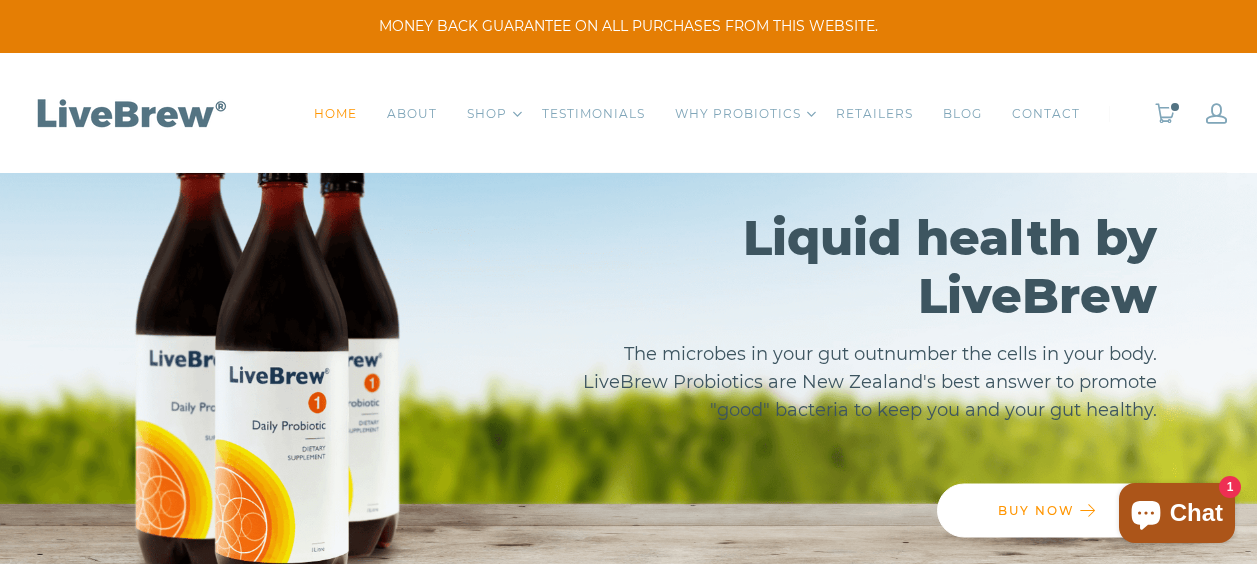 scroll, scrollTop: 0, scrollLeft: 0, axis: both 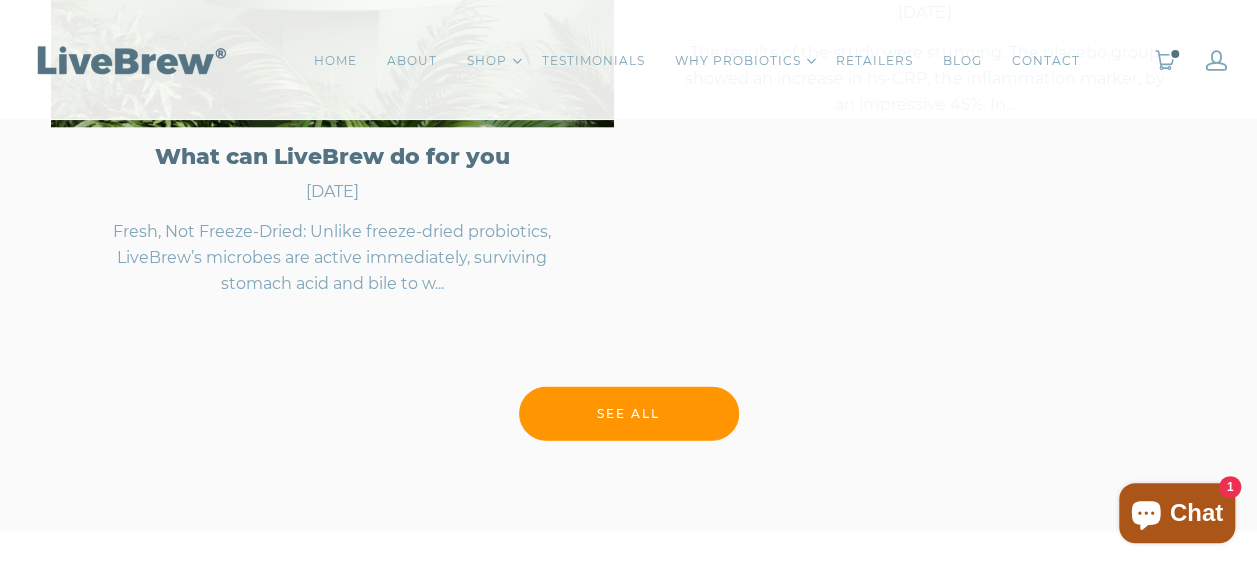 click on "See All" at bounding box center (629, 414) 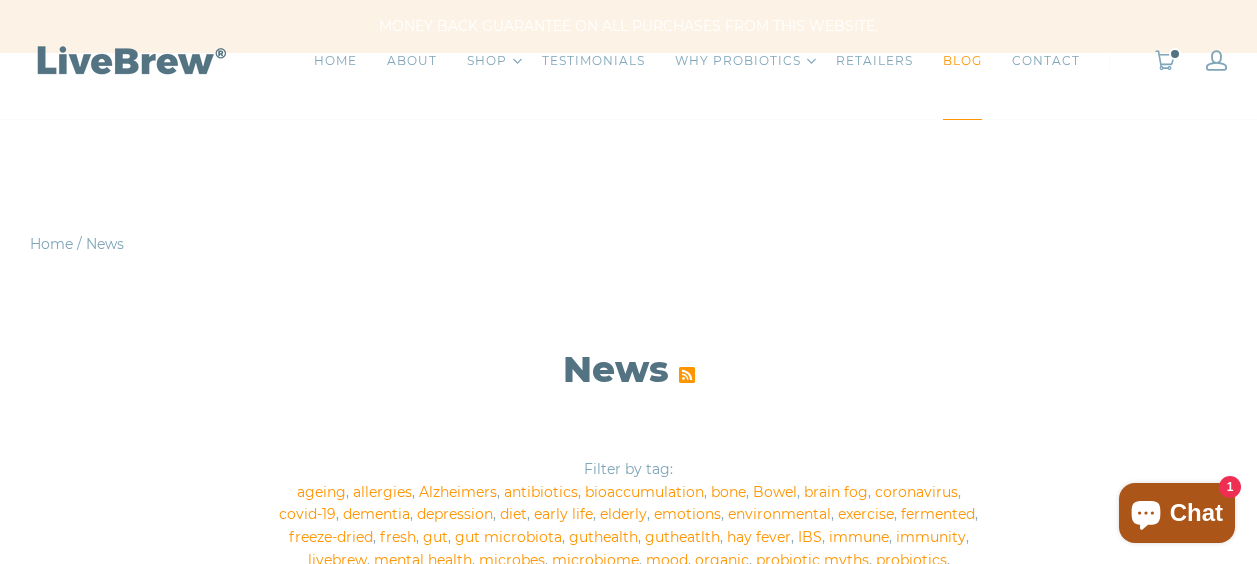 scroll, scrollTop: 658, scrollLeft: 0, axis: vertical 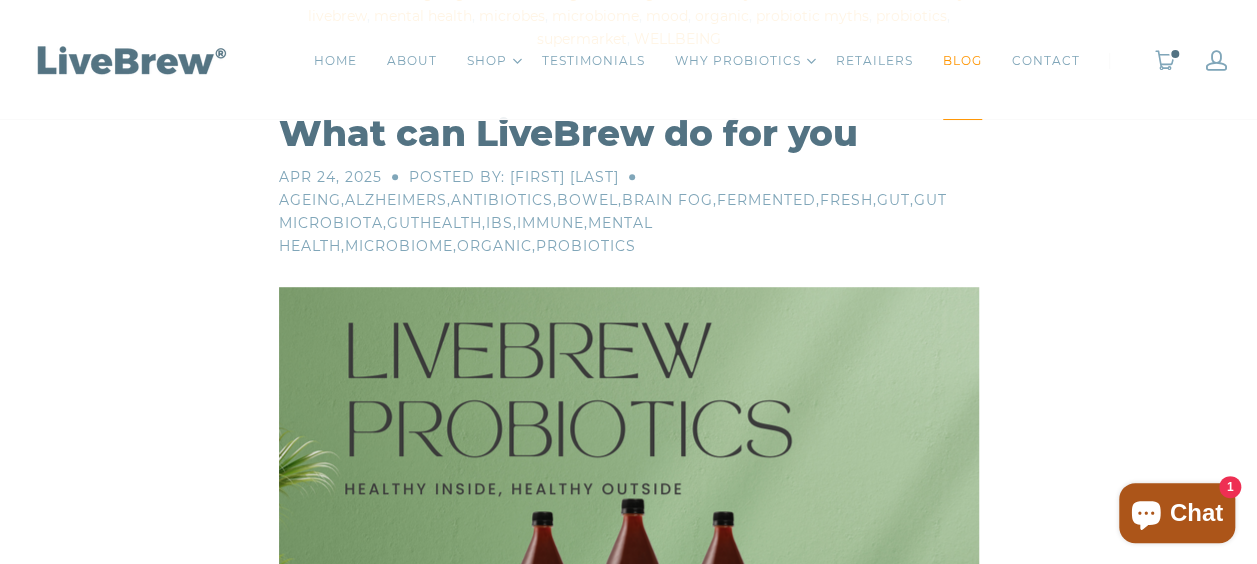 click 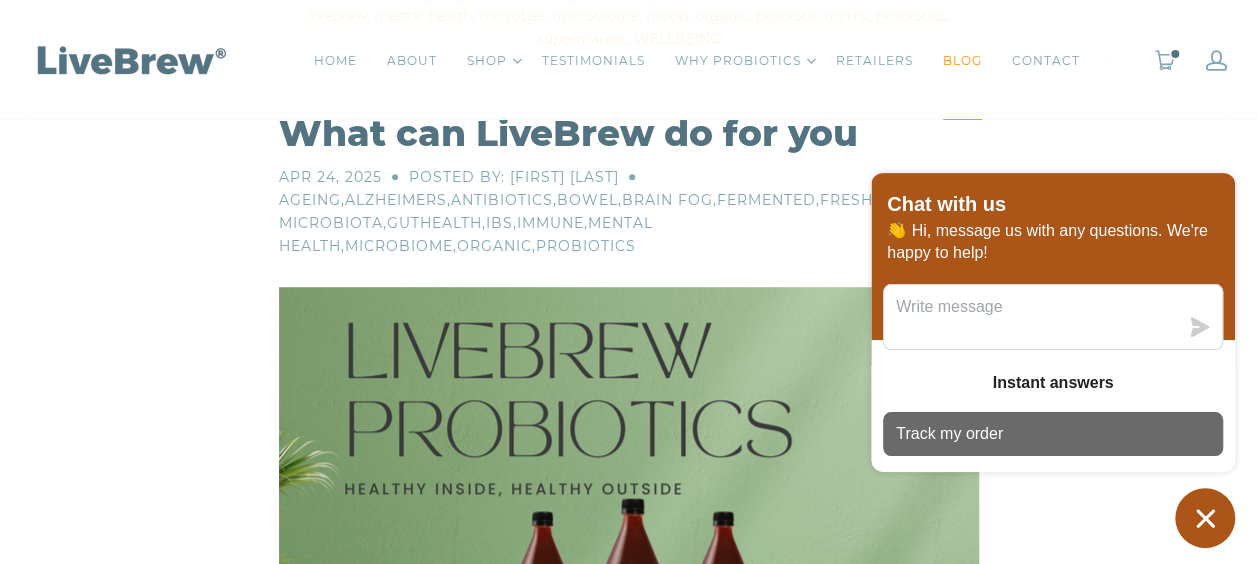 click on "Track my order" at bounding box center (949, 434) 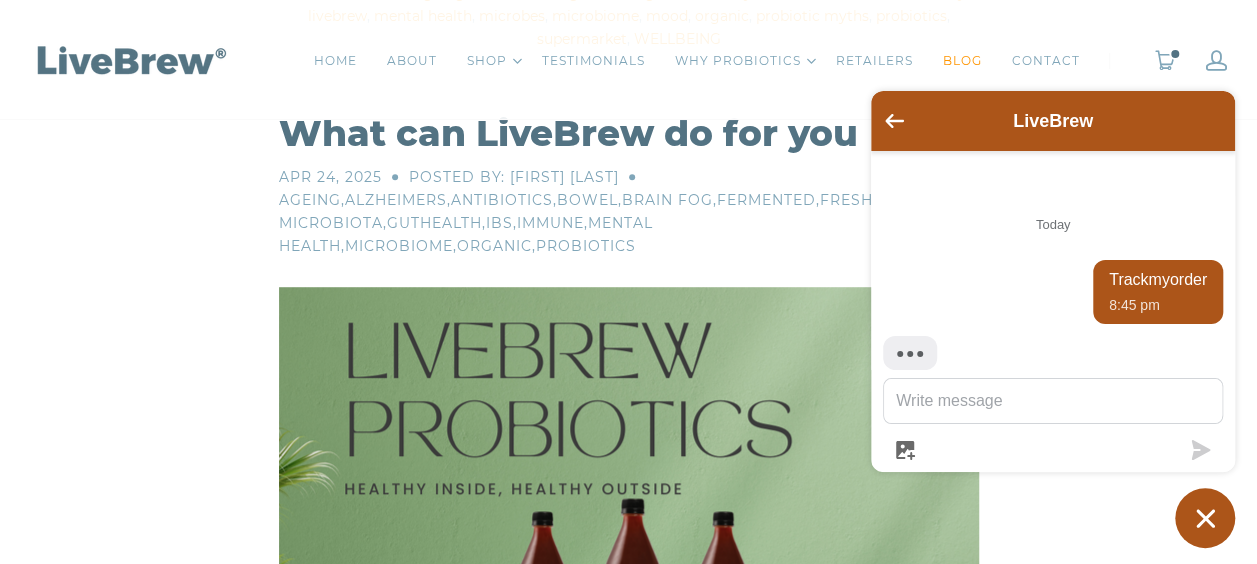 scroll, scrollTop: 41, scrollLeft: 0, axis: vertical 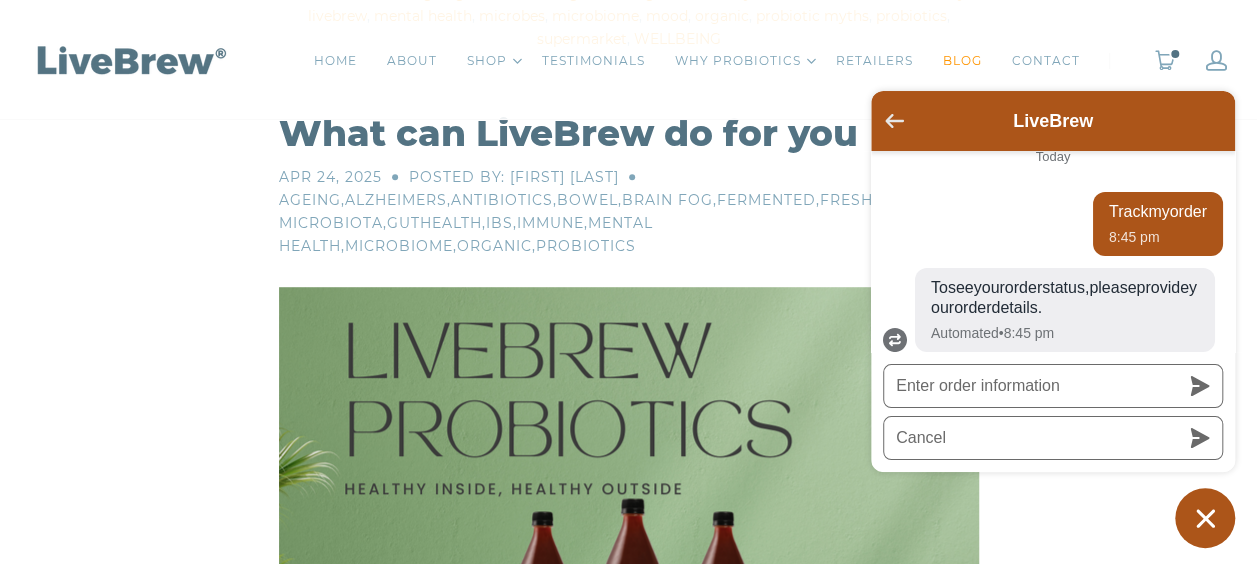 click 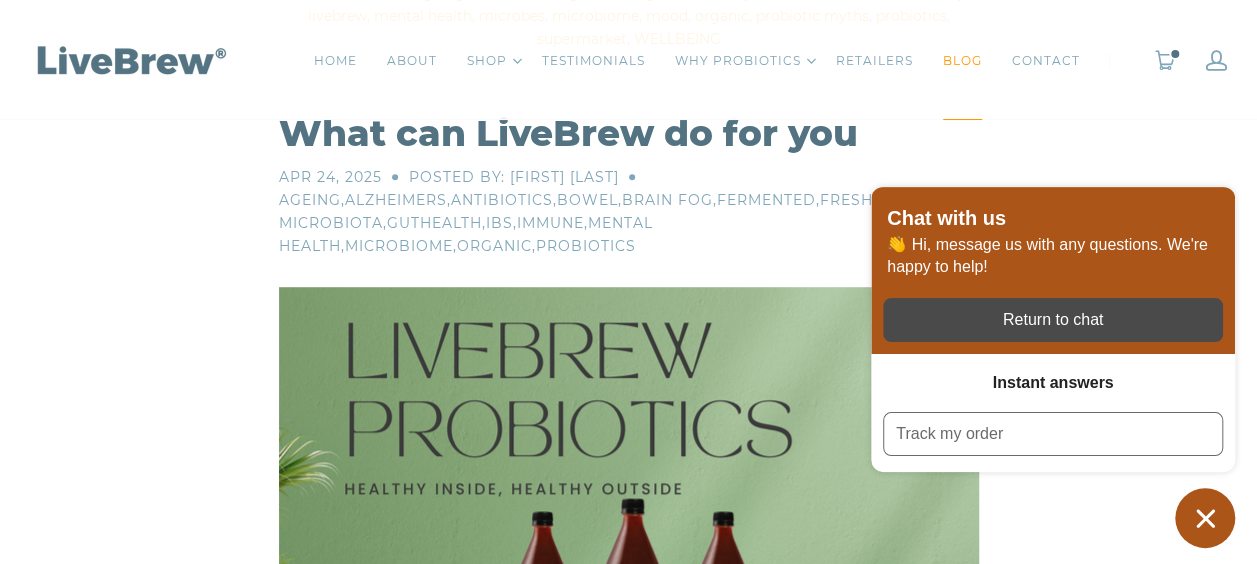 click on "Return to chat" at bounding box center [1053, 320] 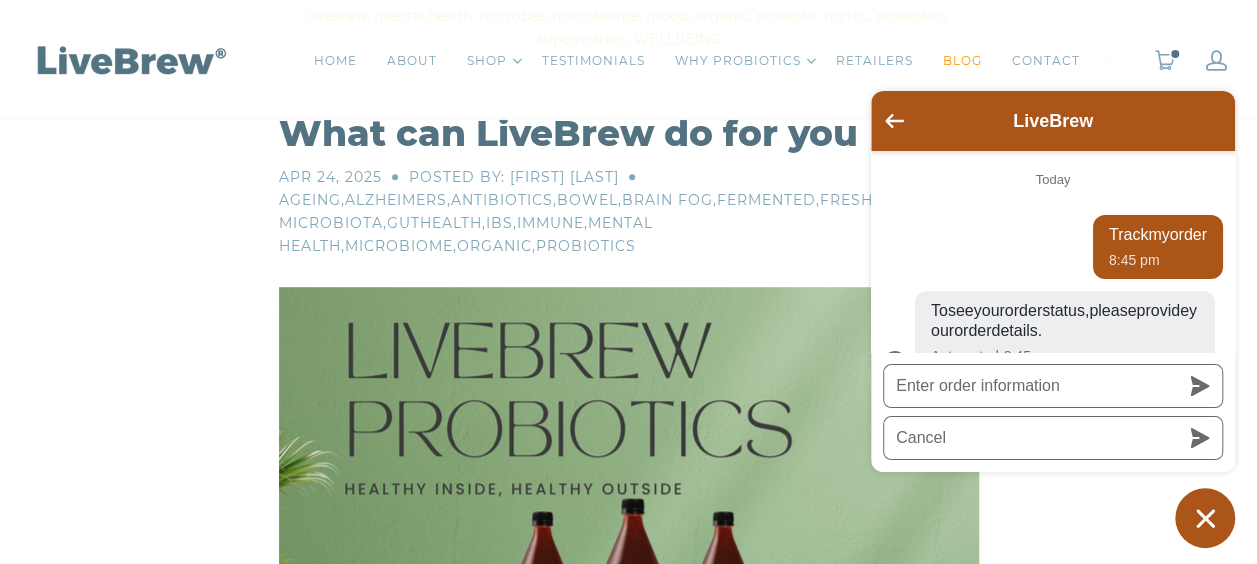 scroll, scrollTop: 41, scrollLeft: 0, axis: vertical 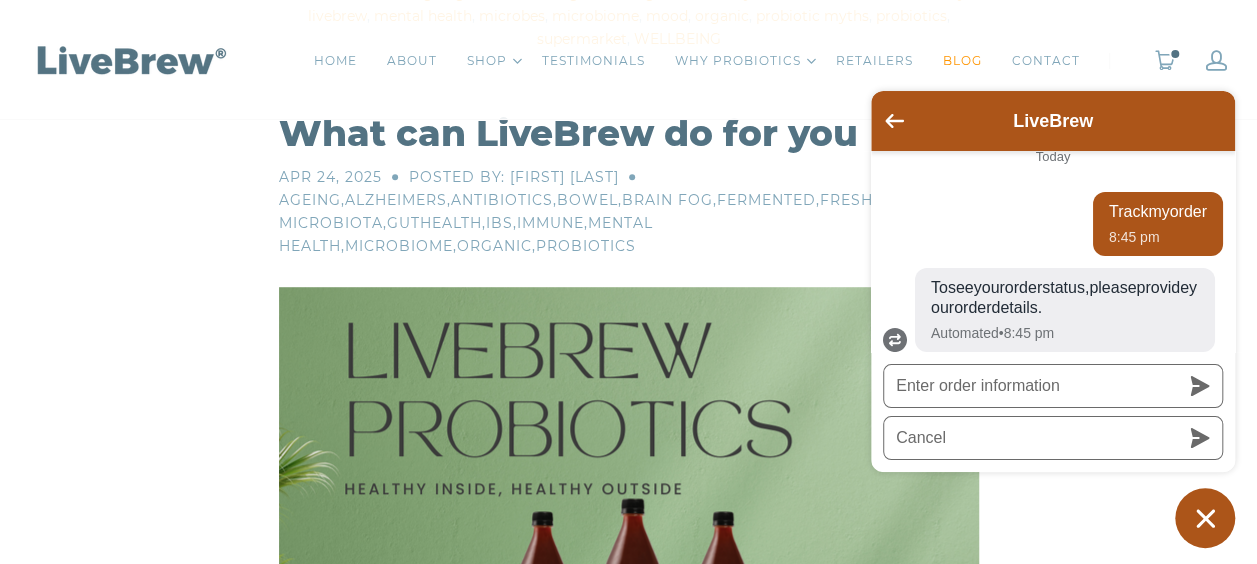 click on "BLOG" at bounding box center (962, 61) 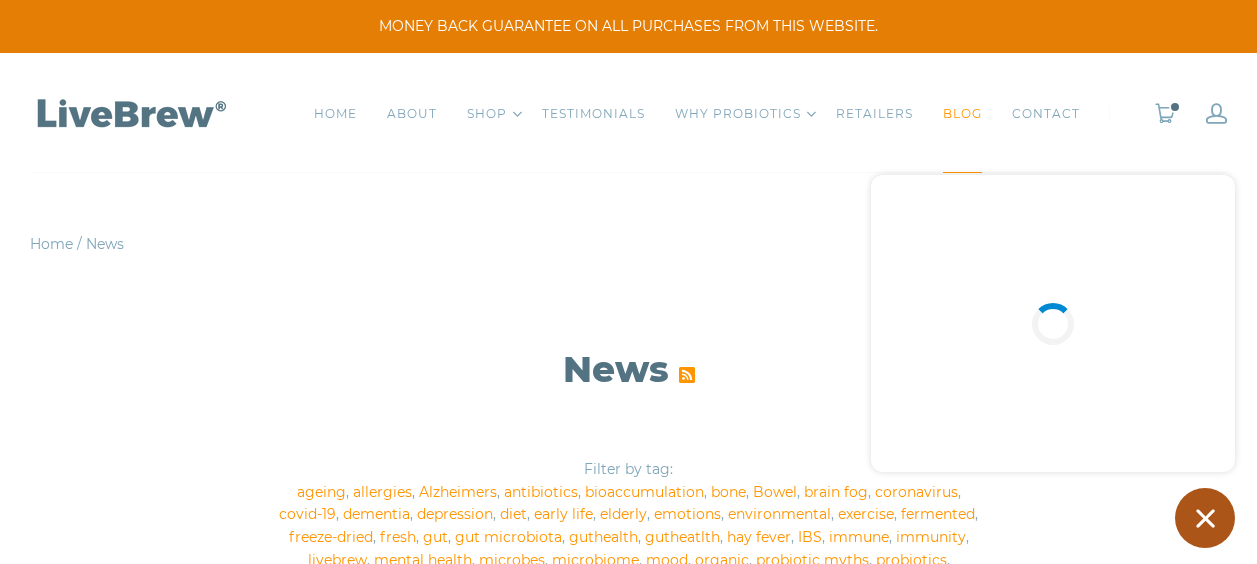 scroll, scrollTop: 0, scrollLeft: 0, axis: both 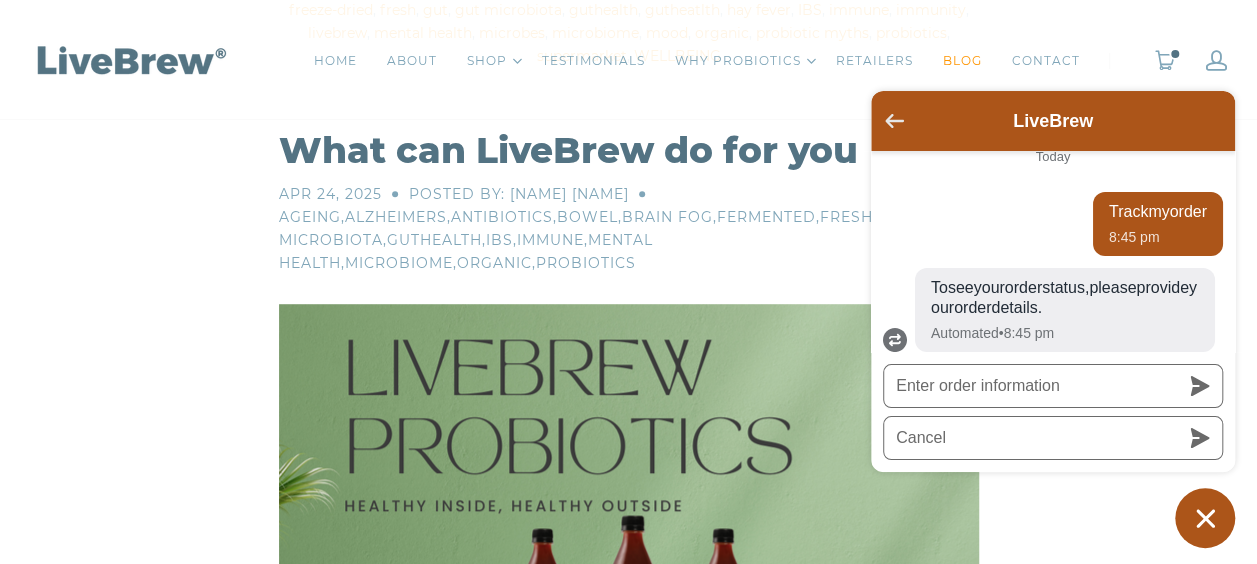 click 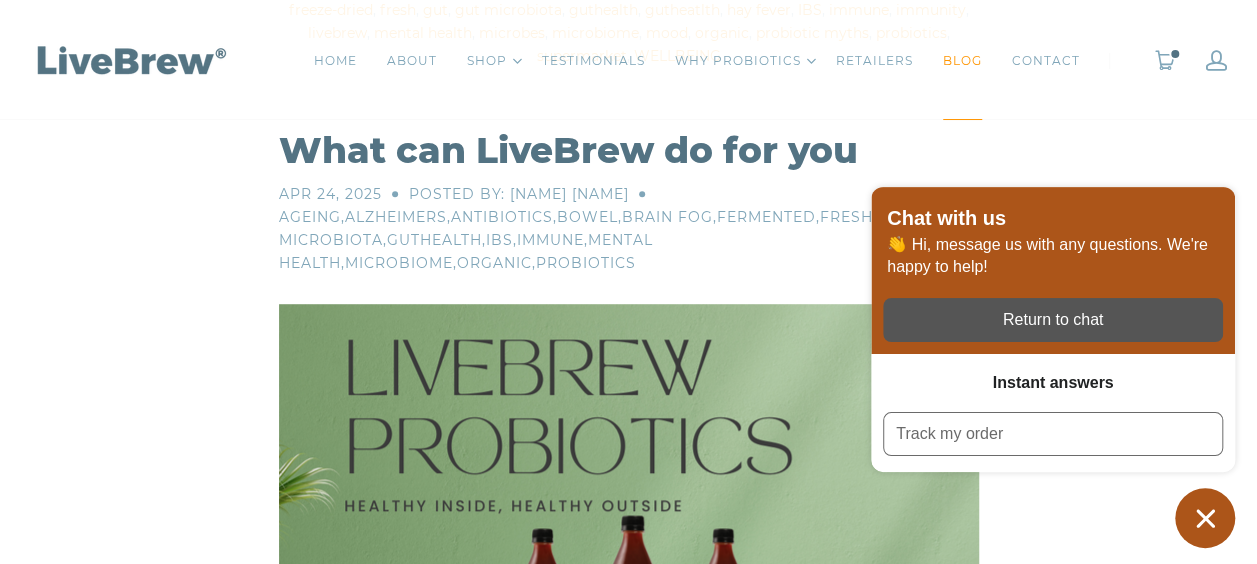 click 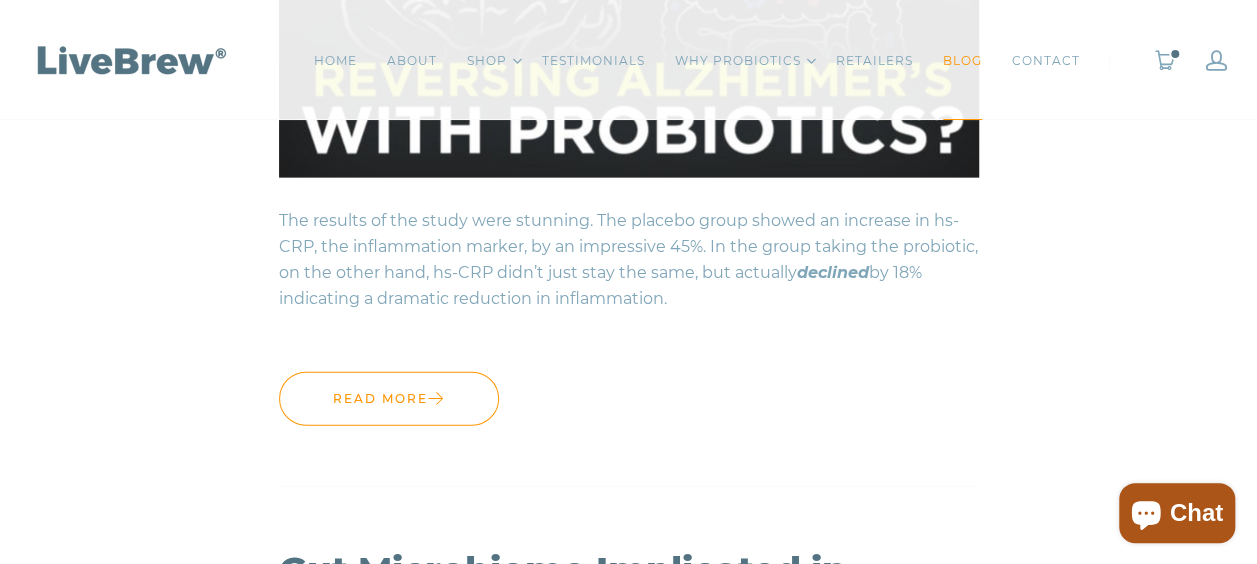 scroll, scrollTop: 2179, scrollLeft: 0, axis: vertical 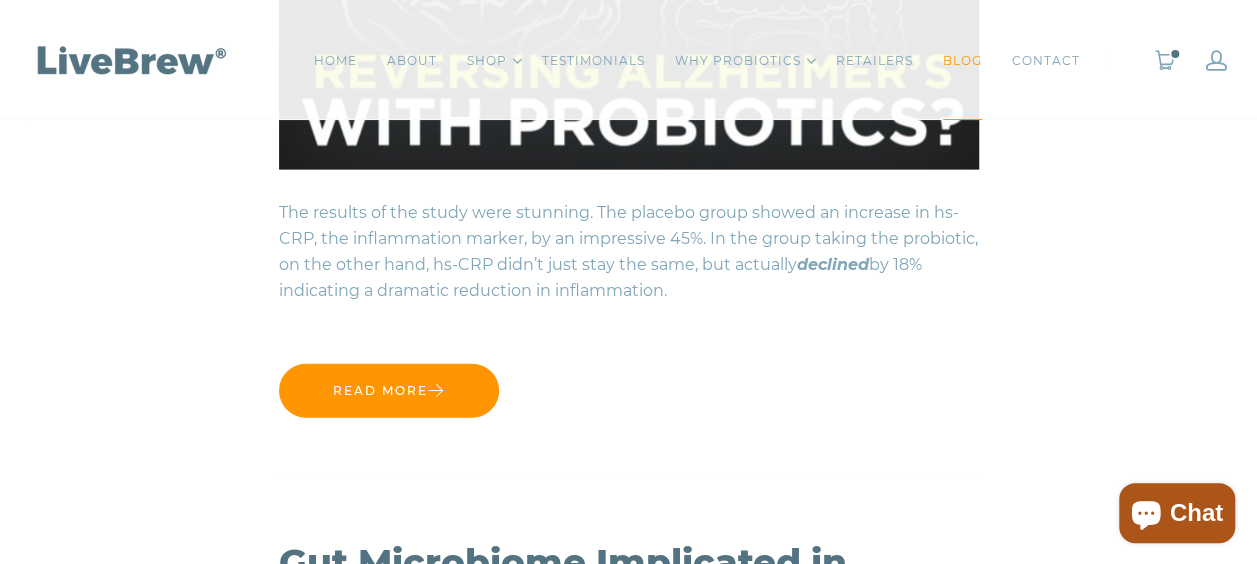 click on "Read more" at bounding box center [389, 391] 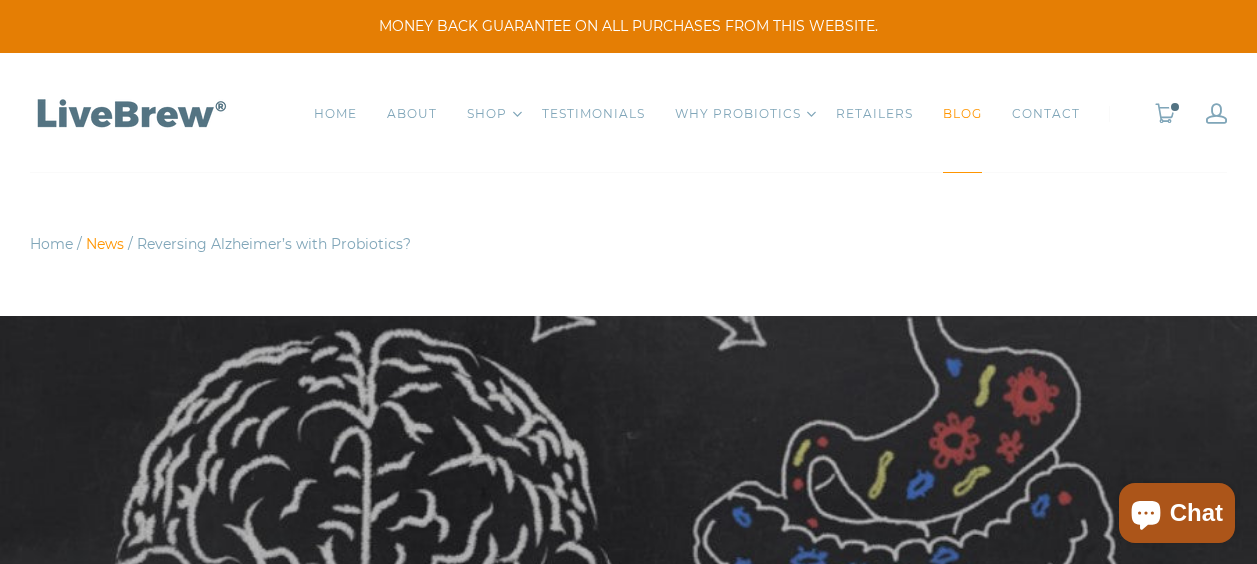 scroll, scrollTop: 0, scrollLeft: 0, axis: both 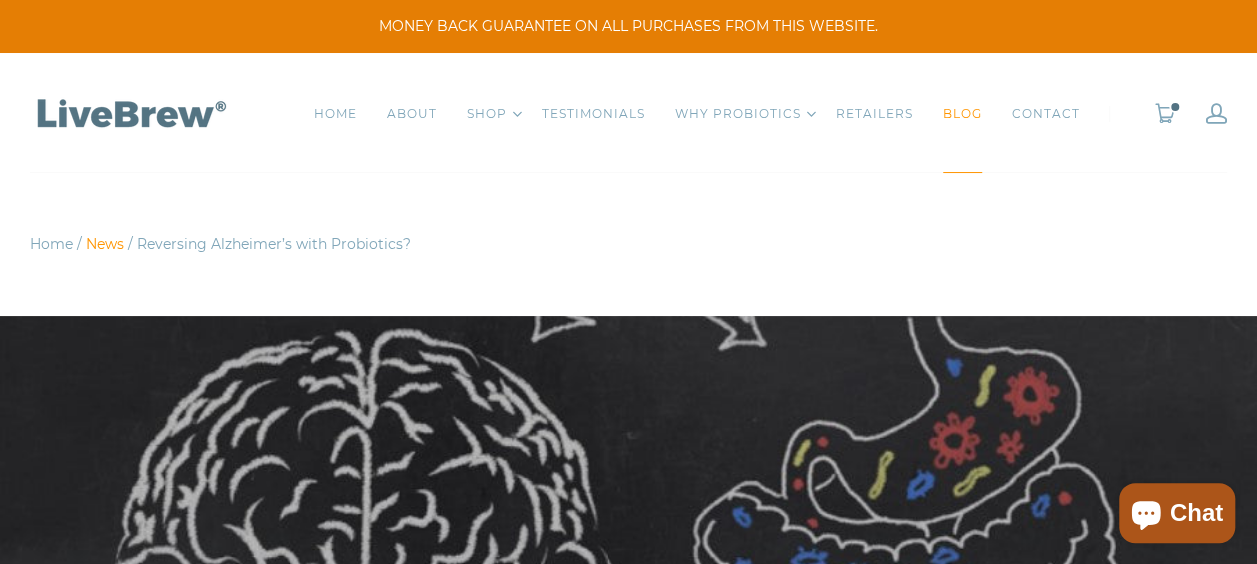 click at bounding box center (453, 551) 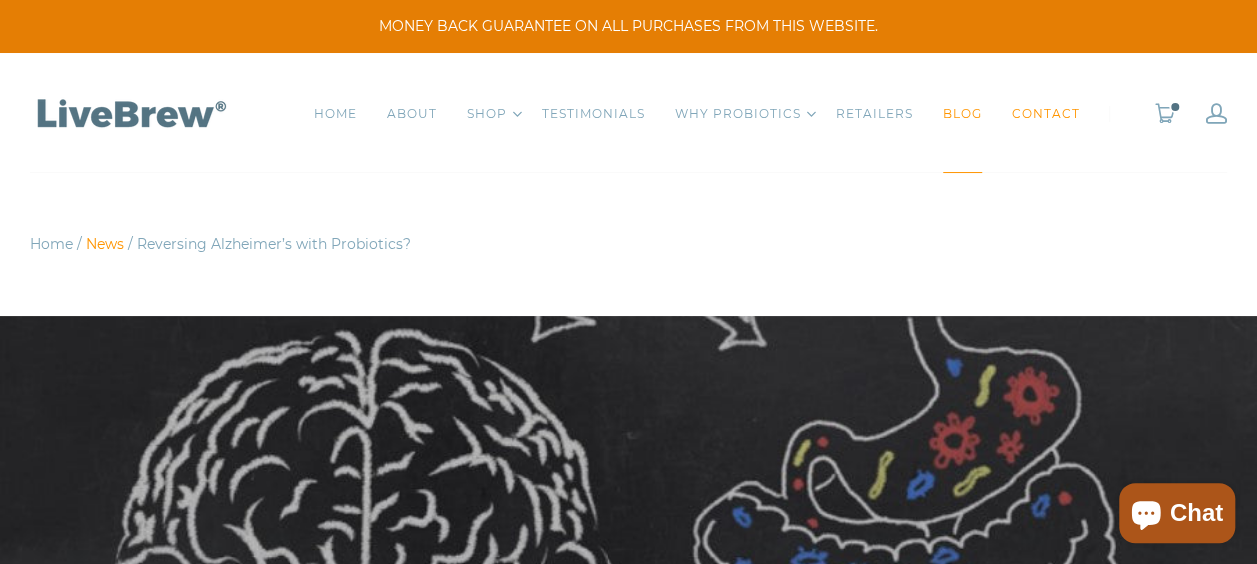 click on "CONTACT" at bounding box center [1046, 114] 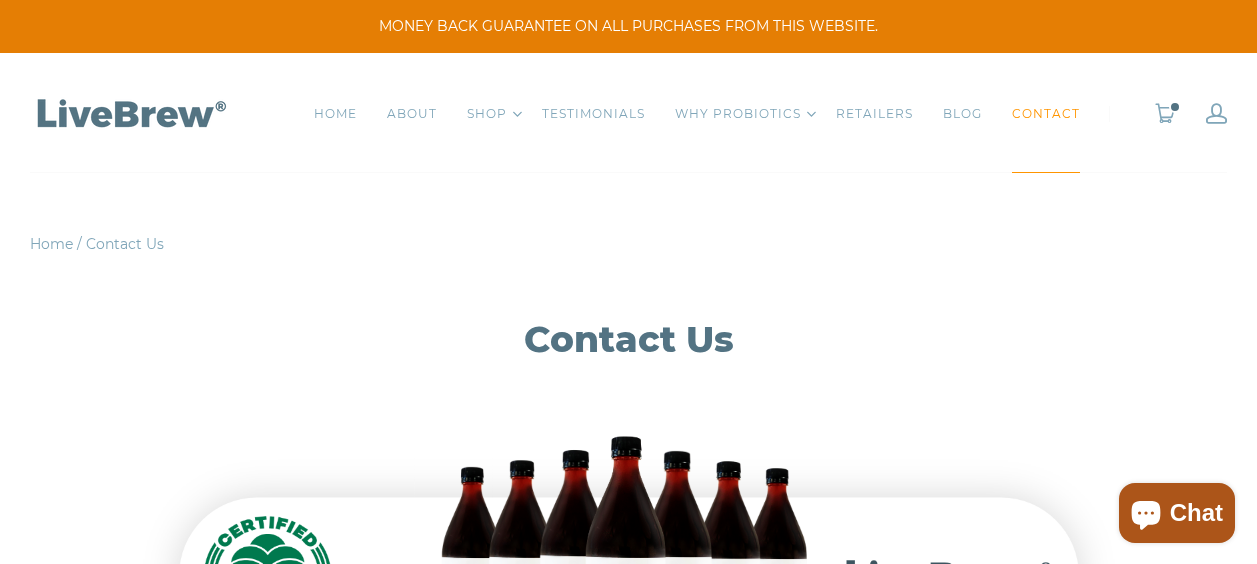 scroll, scrollTop: 0, scrollLeft: 0, axis: both 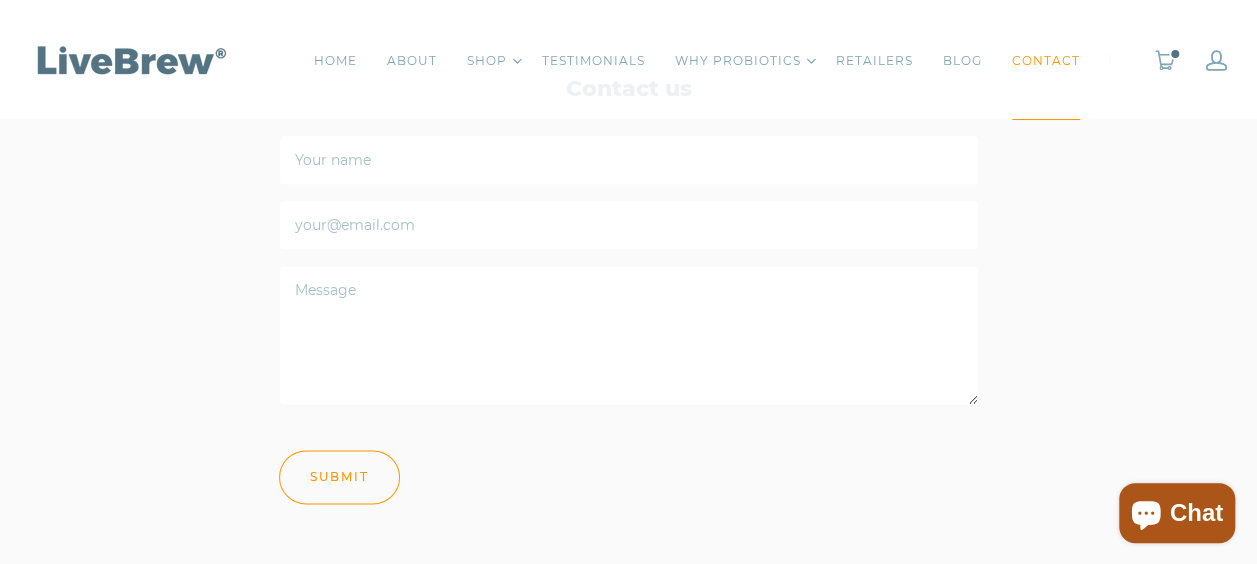 drag, startPoint x: 0, startPoint y: 0, endPoint x: 402, endPoint y: 242, distance: 469.22064 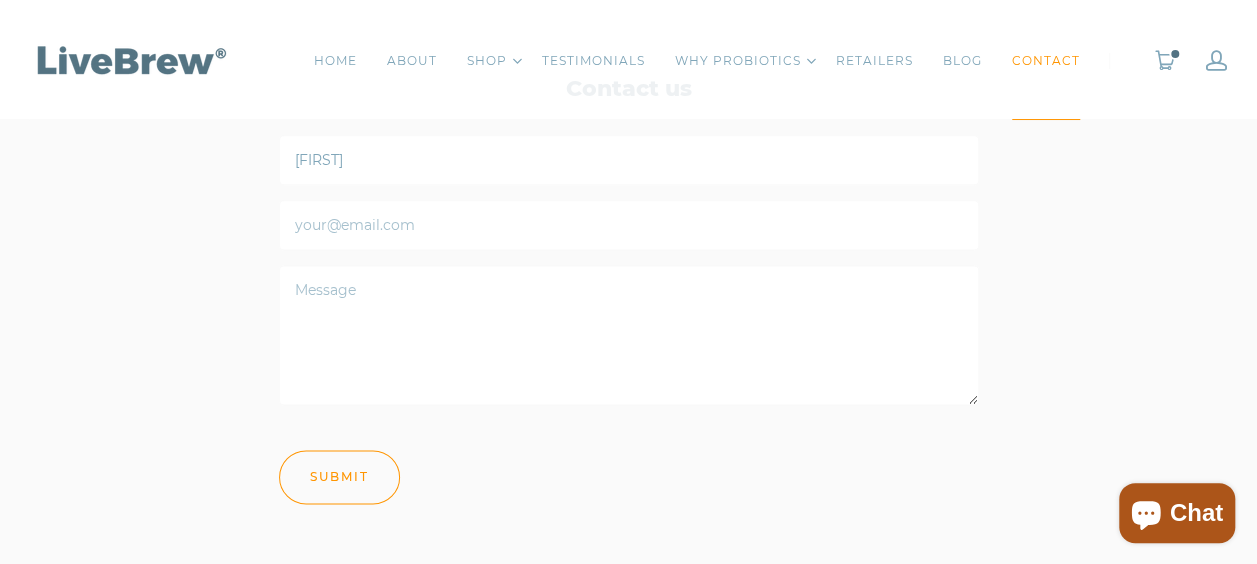 type on "[FIRST]" 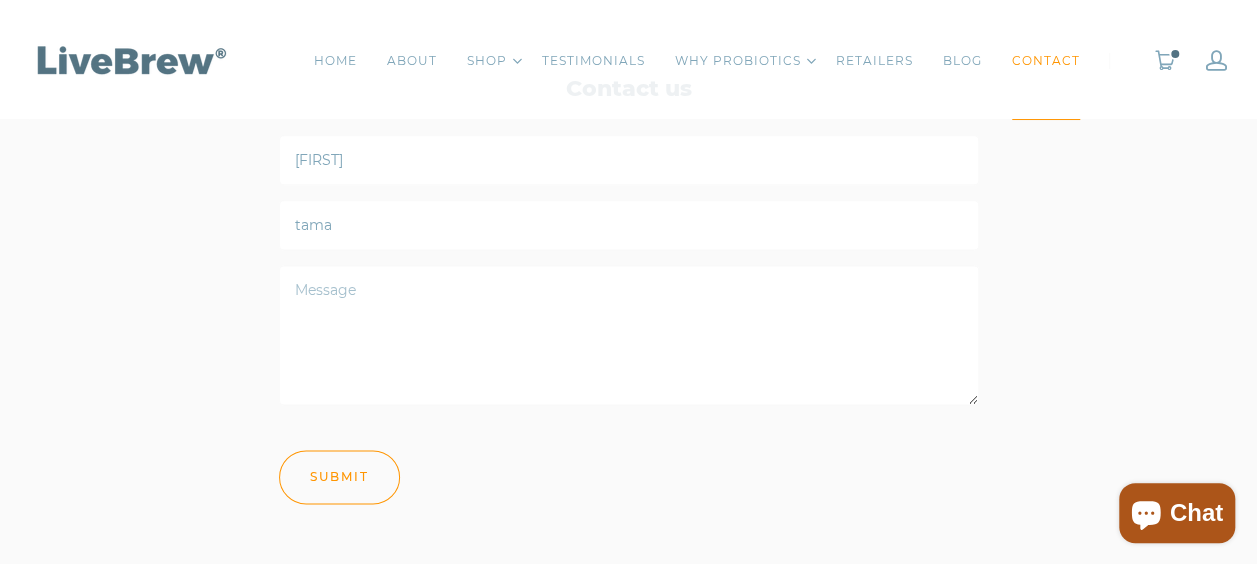 type on "[EMAIL]" 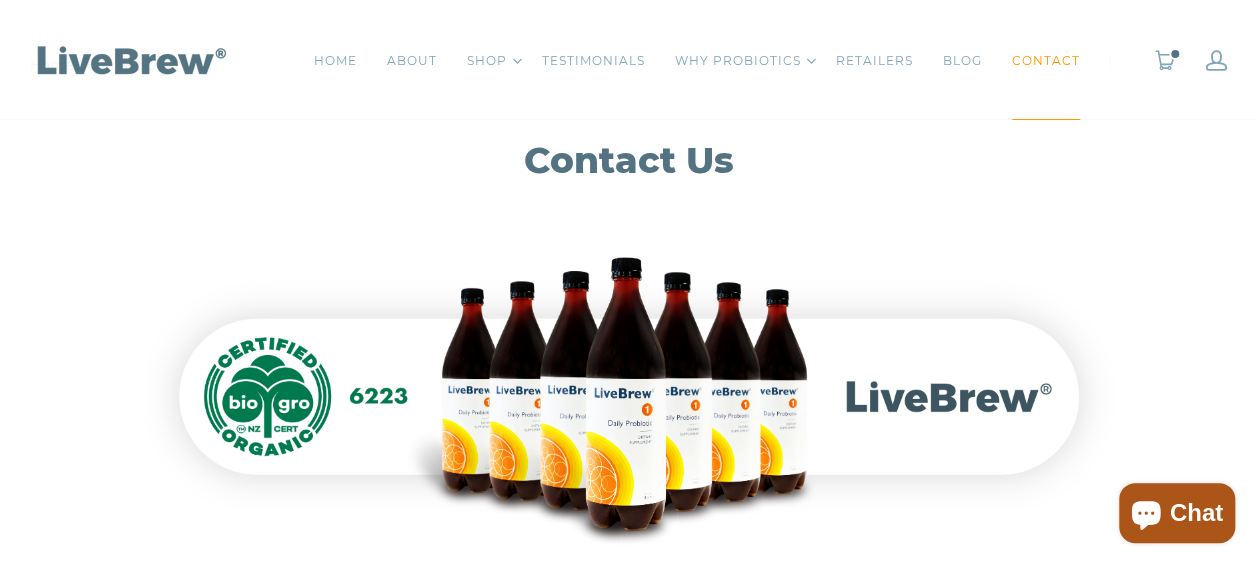 scroll, scrollTop: 169, scrollLeft: 0, axis: vertical 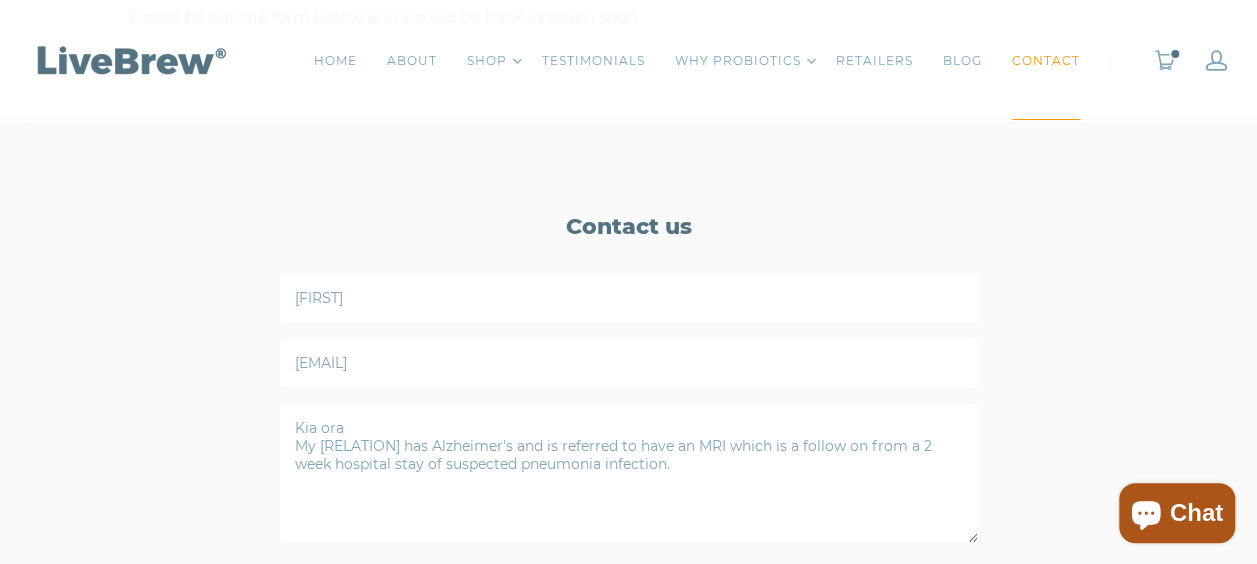 click on "Kia ora
My [RELATION] has Alzheimer's and is referred to have an MRI which is a follow on from a 2 week hospital stay of suspected pneumonia infection." at bounding box center [629, 473] 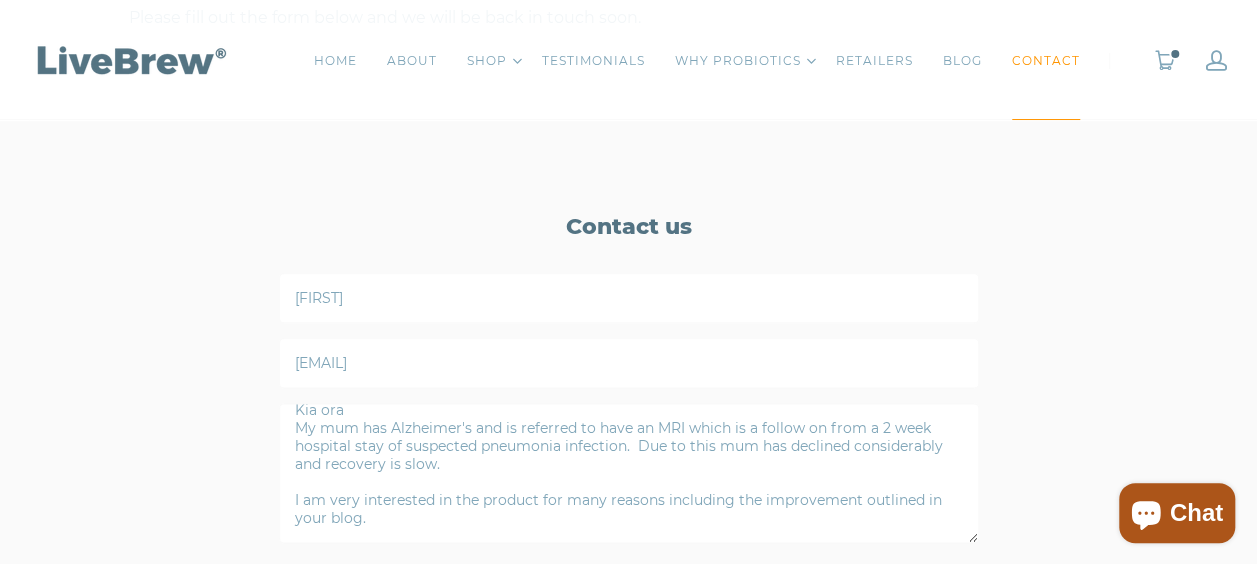scroll, scrollTop: 35, scrollLeft: 0, axis: vertical 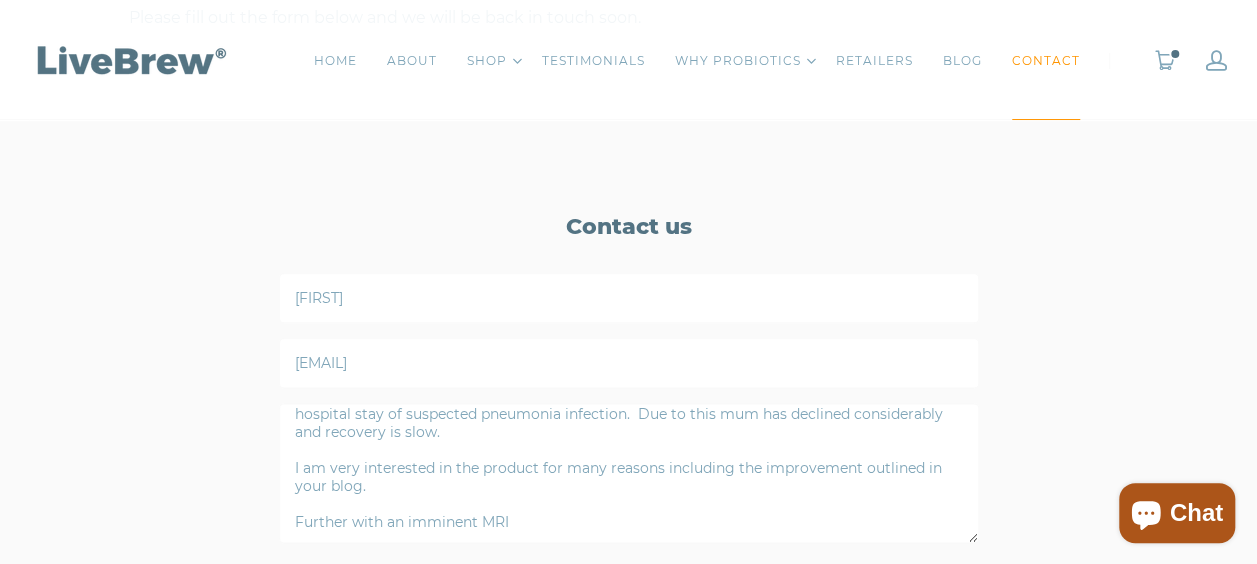 click on "Contact us
Damien
tamadamien@[DOMAIN]
Kia ora
My [RELATION] has Alzheimer's and is referred to have an MRI which is a follow on from a 2 week hospital stay of suspected pneumonia infection. Due to this [RELATION] has declined considerably and recovery is slow.
I am very interested in the product for many reasons including the improvement outlined in your blog.
Further with an imminent MRI
Submit" at bounding box center (628, 426) 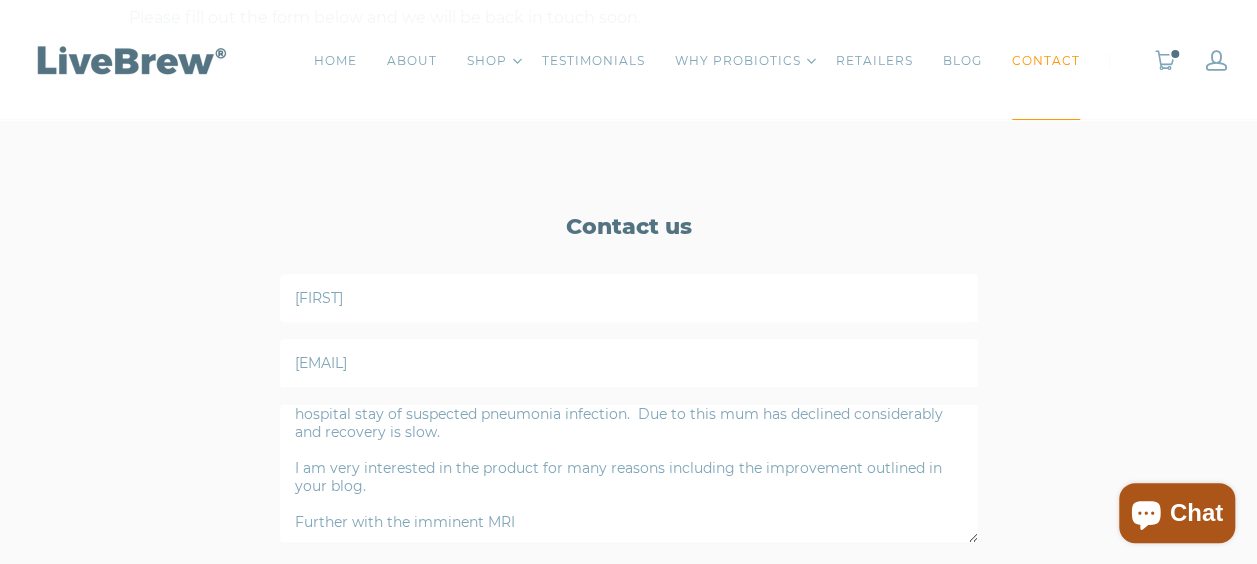 click on "Kia ora
My mum has Alzheimer's and is referred to have an MRI which is a follow on from a 2 week hospital stay of suspected pneumonia infection.  Due to this mum has declined considerably and recovery is slow.
I am very interested in the product for many reasons including the improvement outlined in your blog.
Further with the imminent MRI" at bounding box center (629, 473) 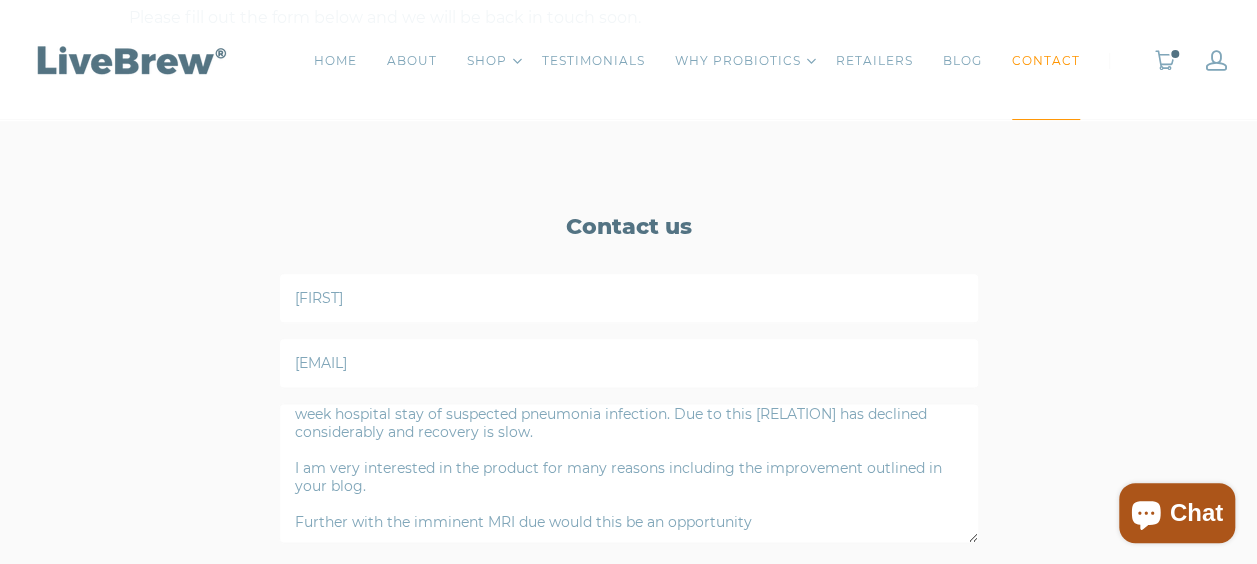 type on "Kia ora
My mum has Alzheimer's and is referred to have an MRI which is a follow on from a 2 week hospital stay of suspected pneumonia infection. Due to this mum has declined considerably and recovery is slow.
I am very interested in the product for many reasons including the improvement outlined in your blog.
Further with the imminent MRI due would this be an opportunity t" 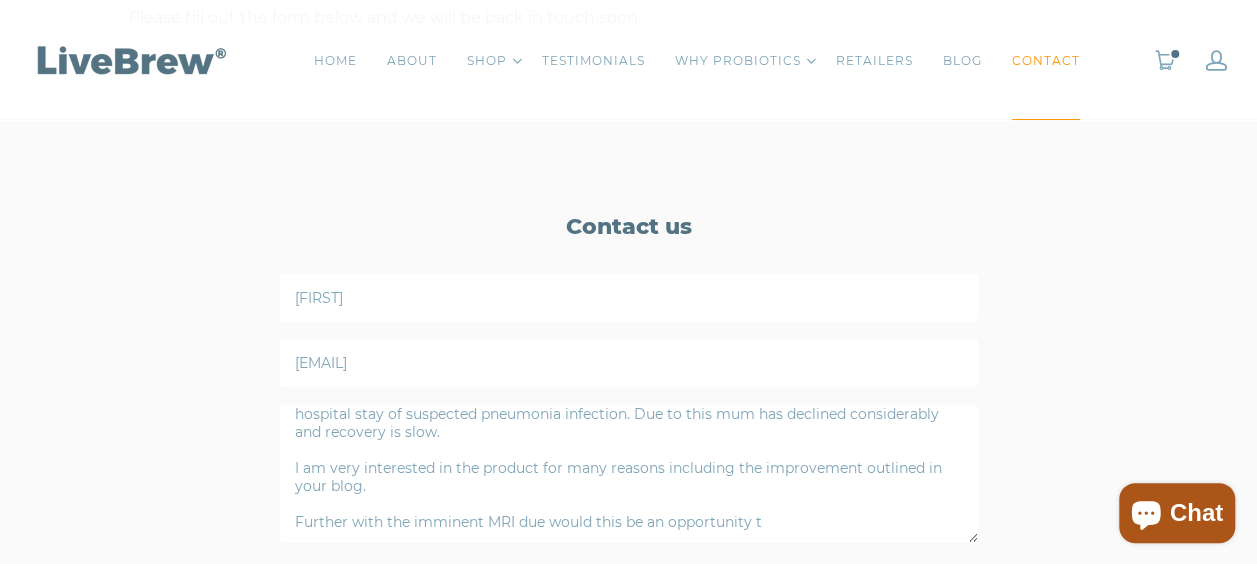 scroll, scrollTop: 66, scrollLeft: 0, axis: vertical 